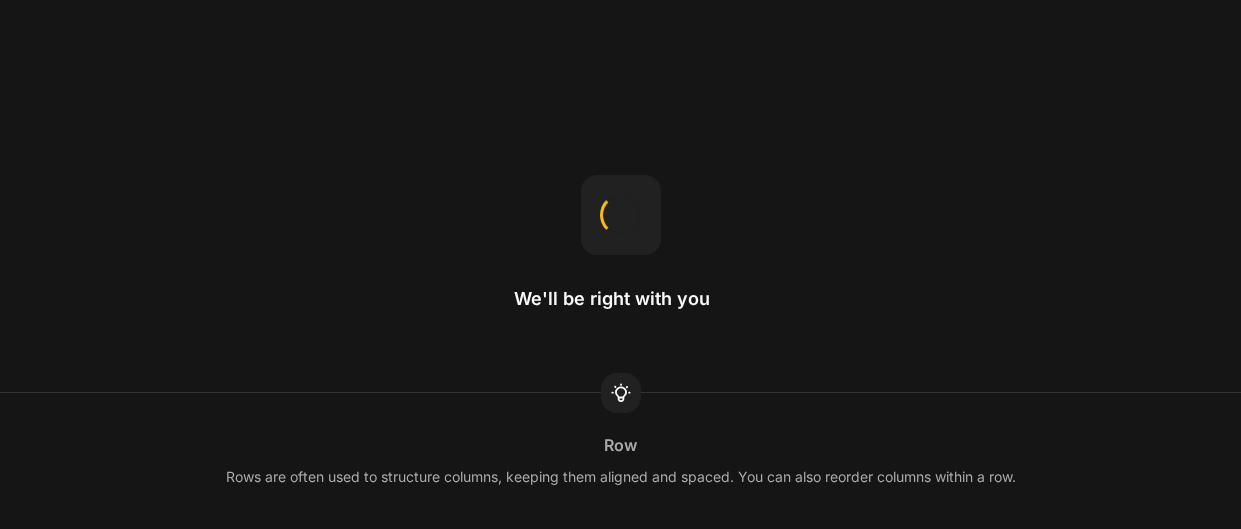 scroll, scrollTop: 0, scrollLeft: 0, axis: both 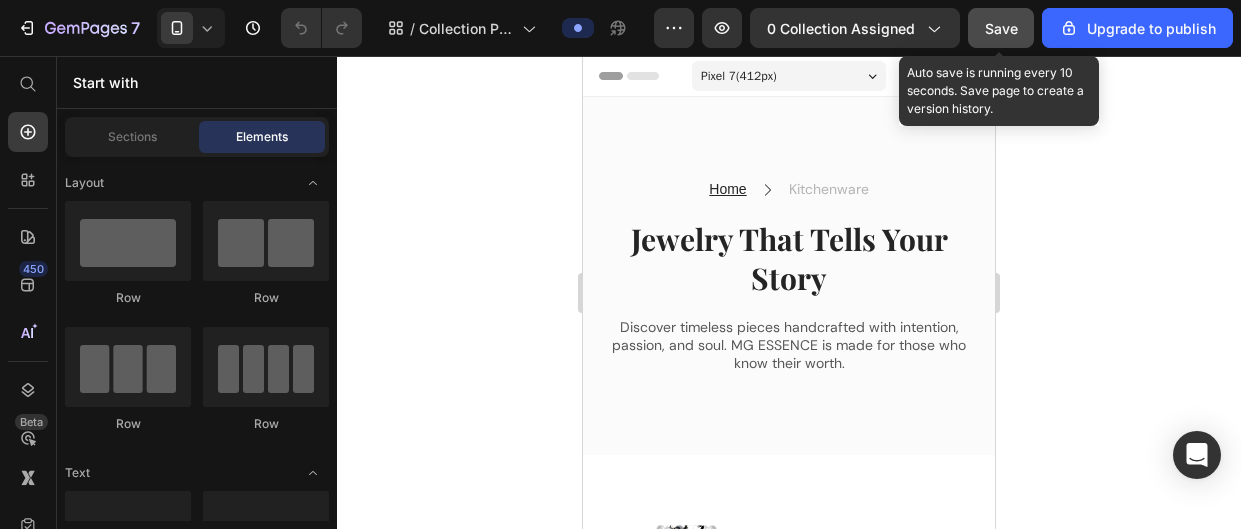 click on "Save" 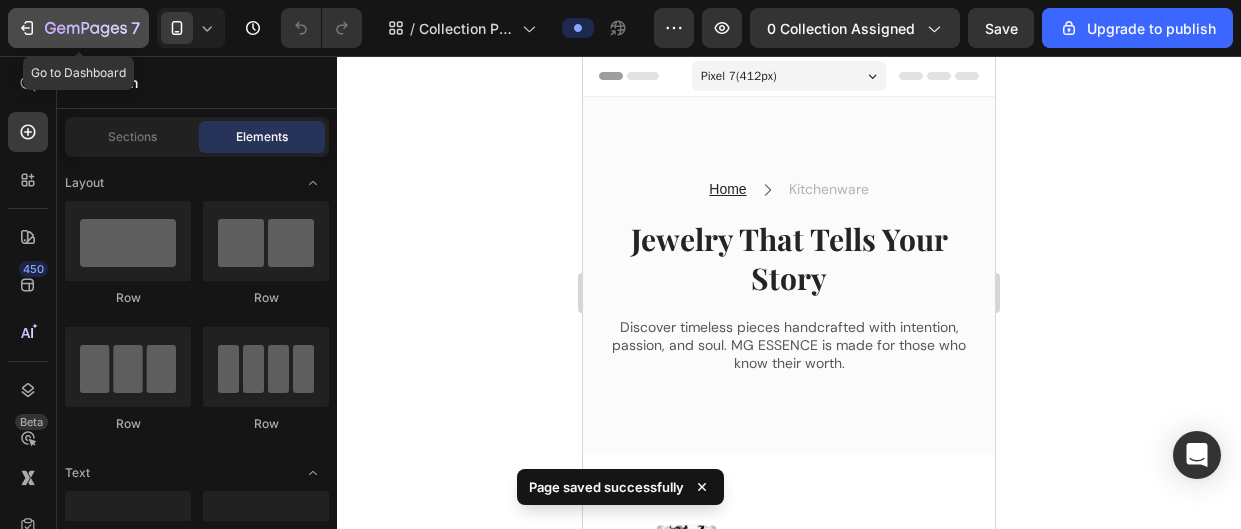 click 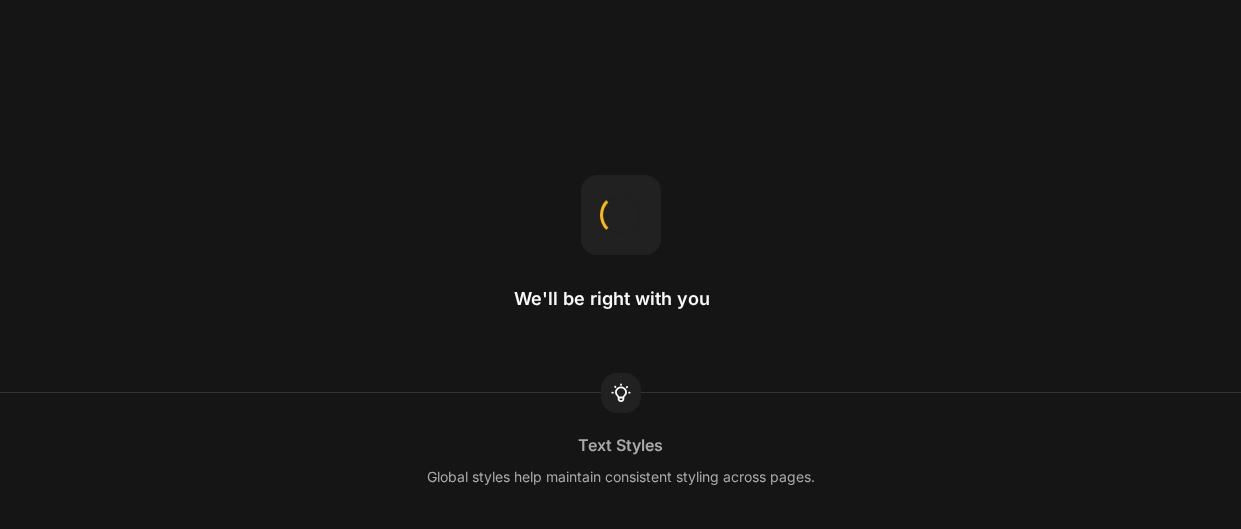 scroll, scrollTop: 0, scrollLeft: 0, axis: both 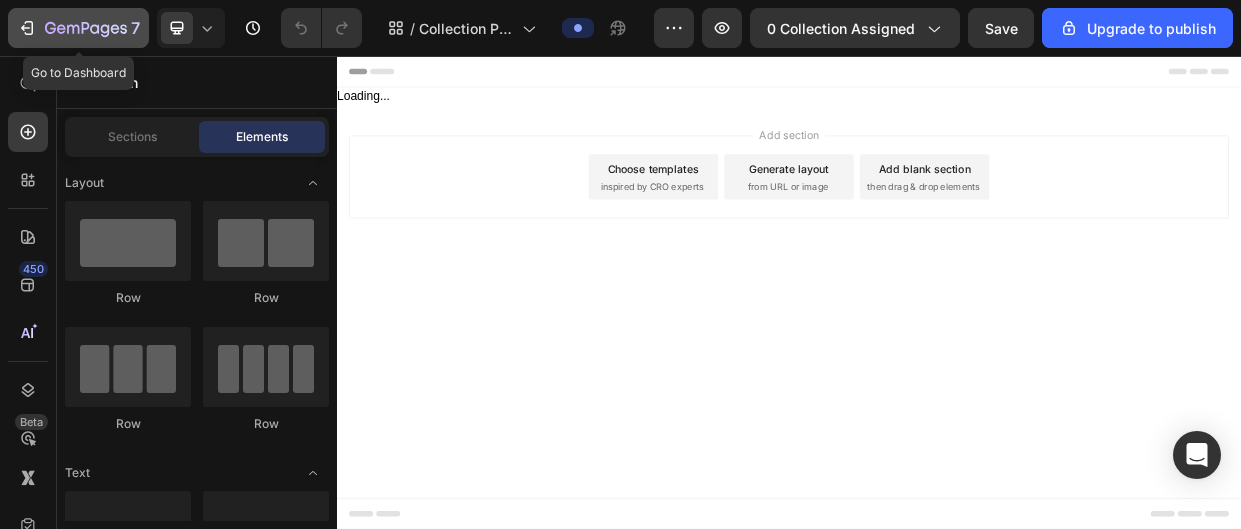 click 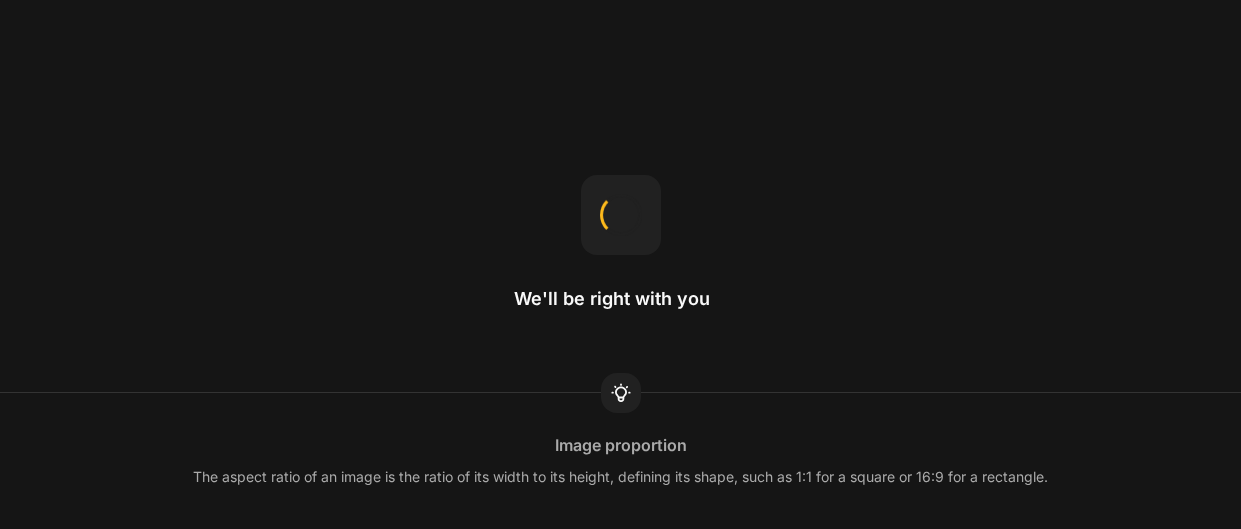 scroll, scrollTop: 0, scrollLeft: 0, axis: both 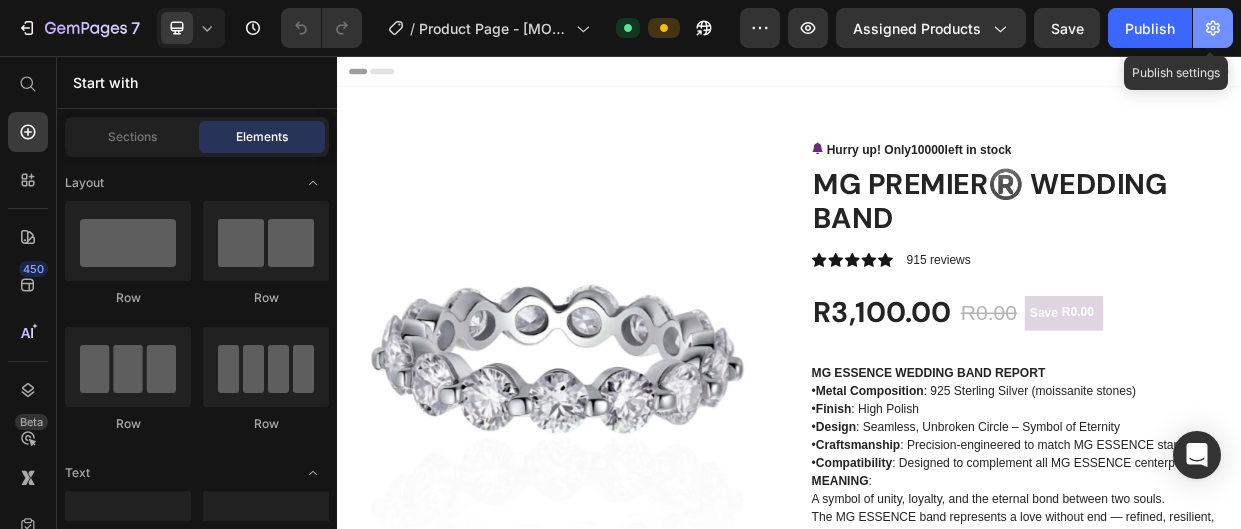 click 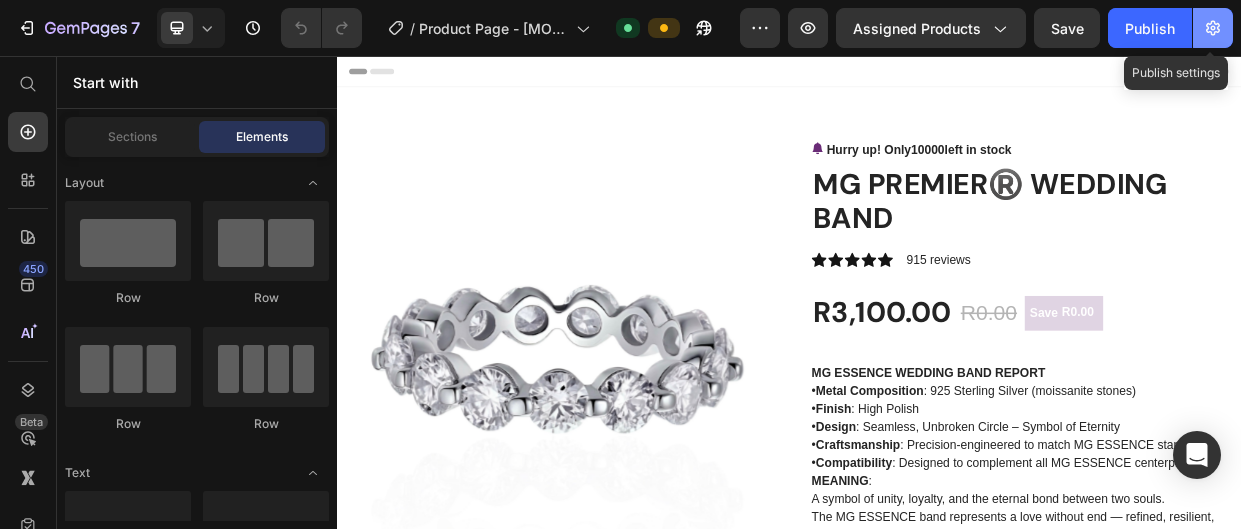 click 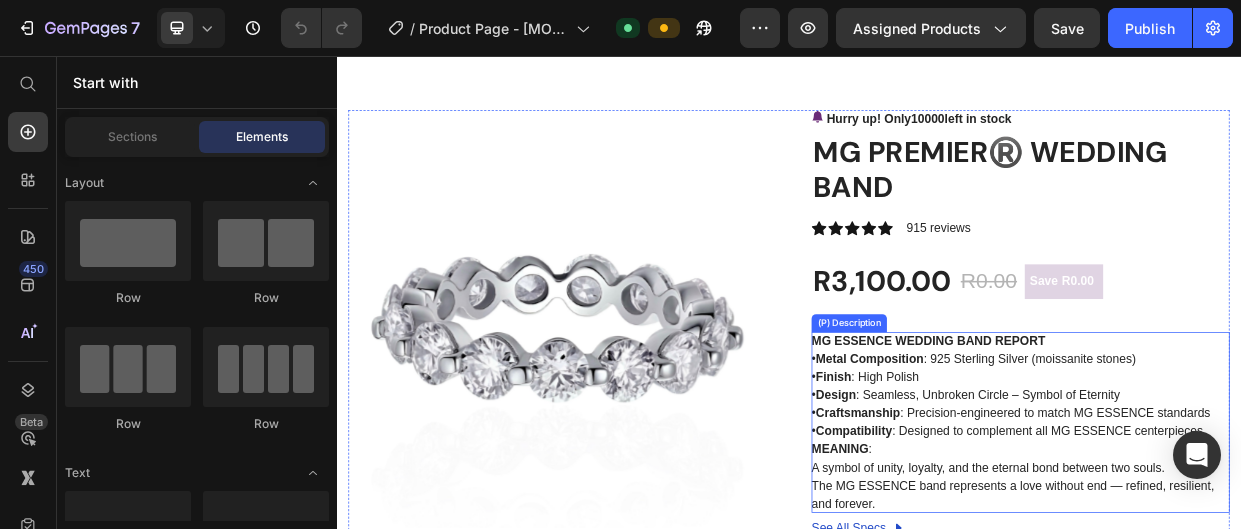 scroll, scrollTop: 672, scrollLeft: 0, axis: vertical 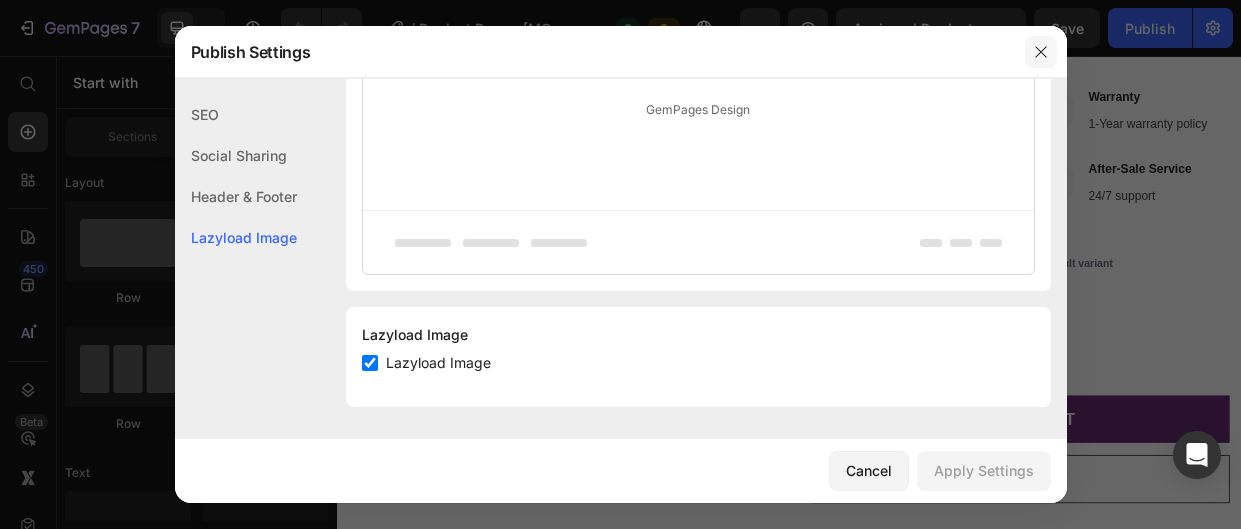 click 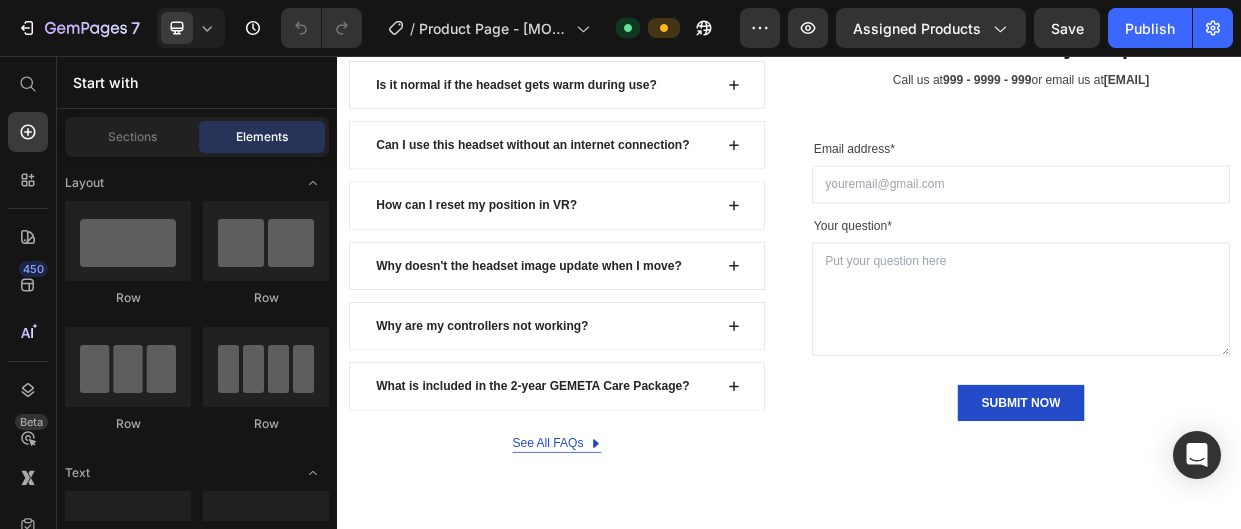 scroll, scrollTop: 4148, scrollLeft: 0, axis: vertical 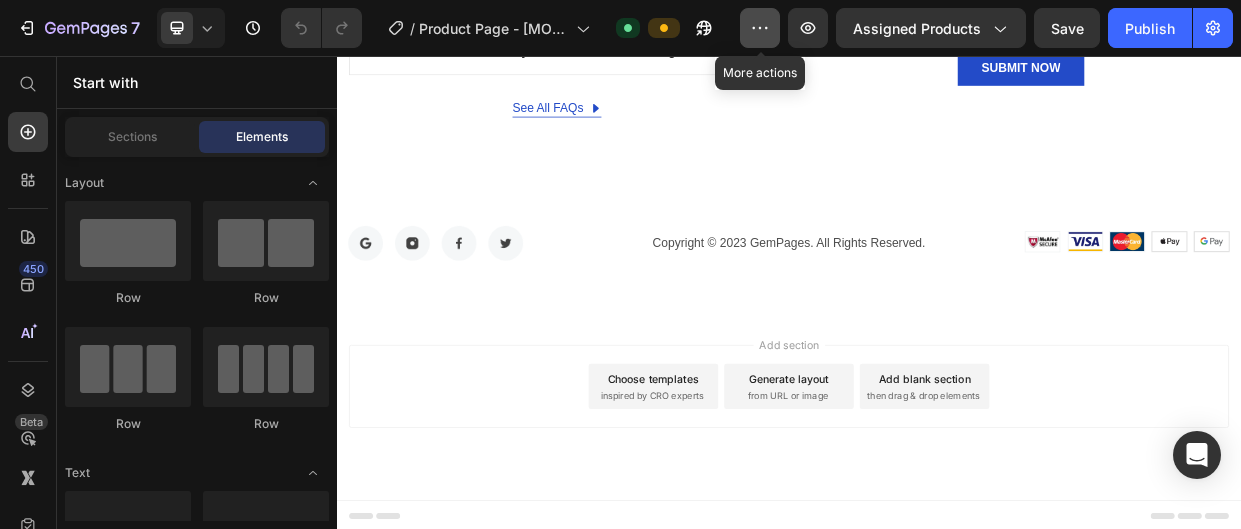 click 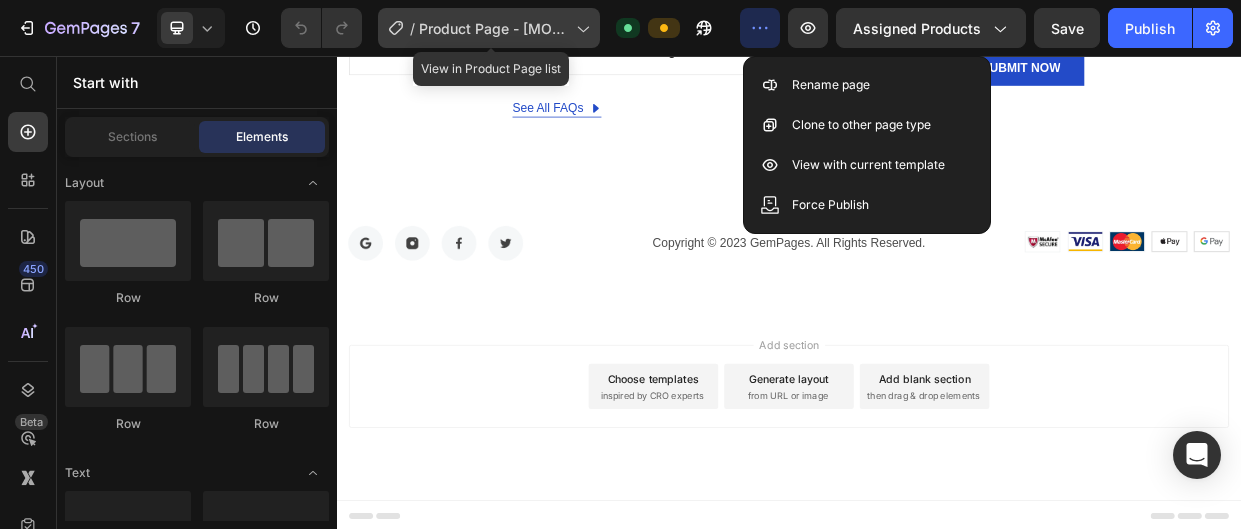 click on "/  Product Page - Jul 2, 00:54:15" 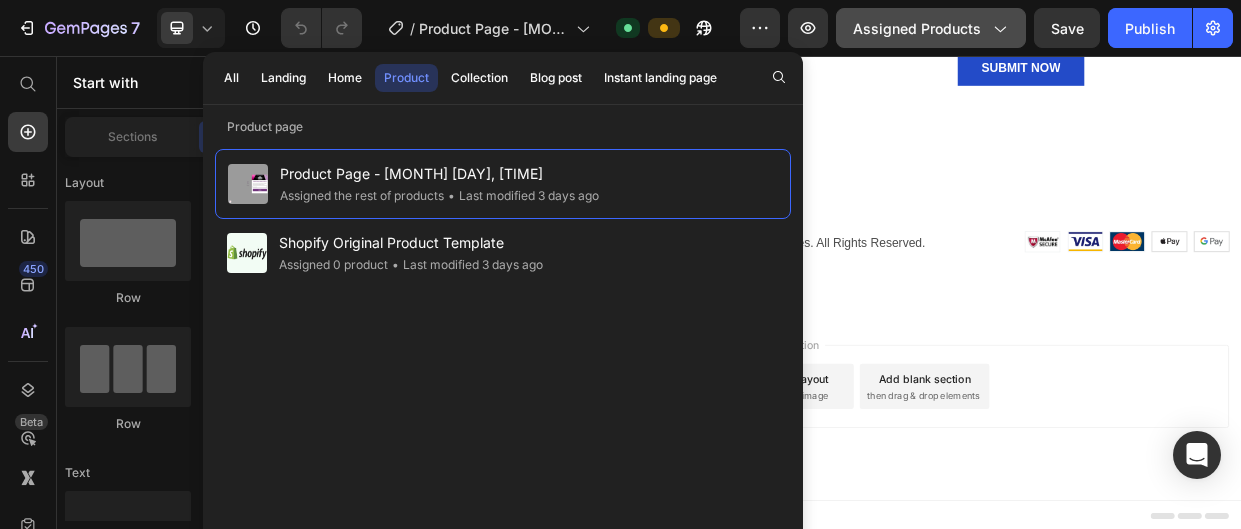 click on "Assigned Products" 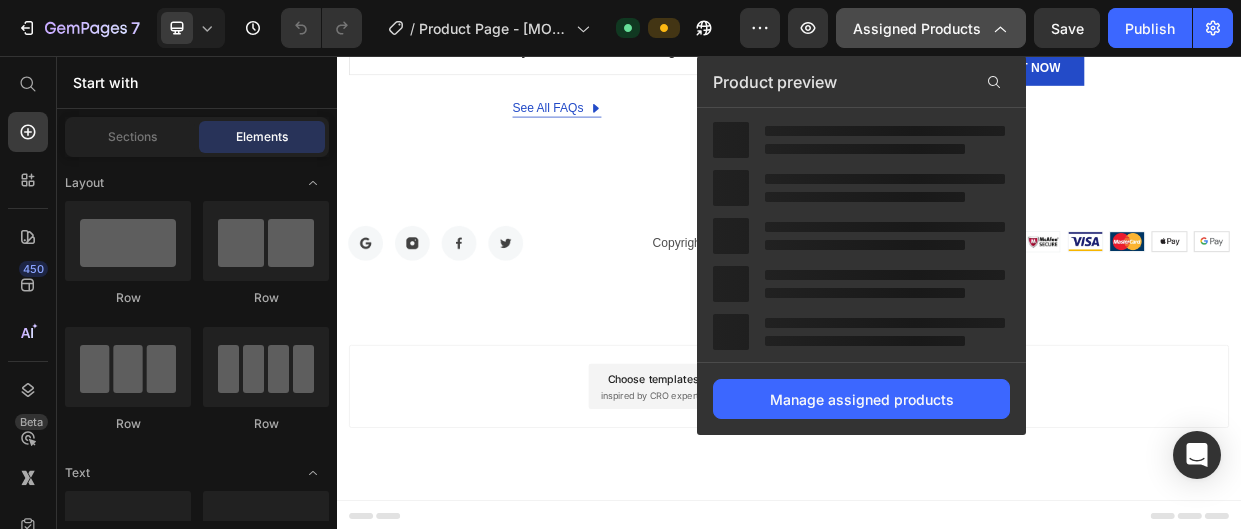 click on "Assigned Products" 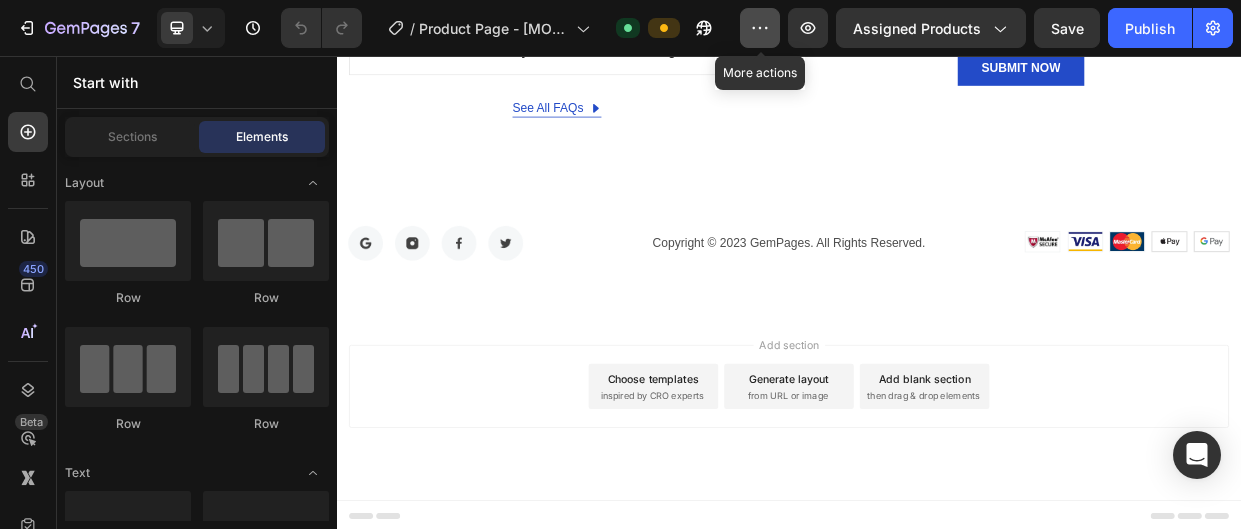 click 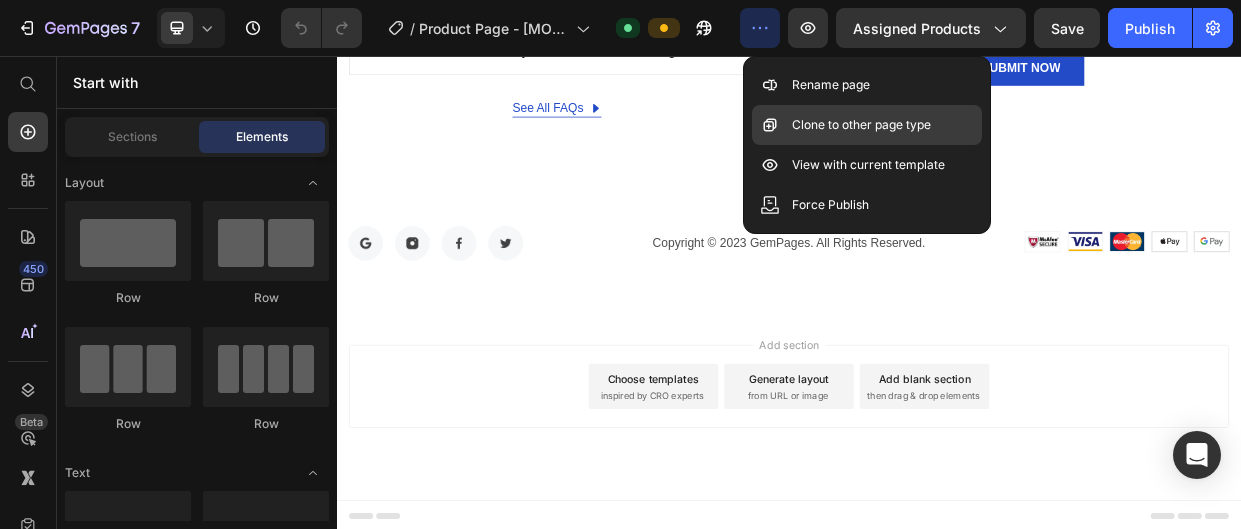 click on "Clone to other page type" at bounding box center [861, 125] 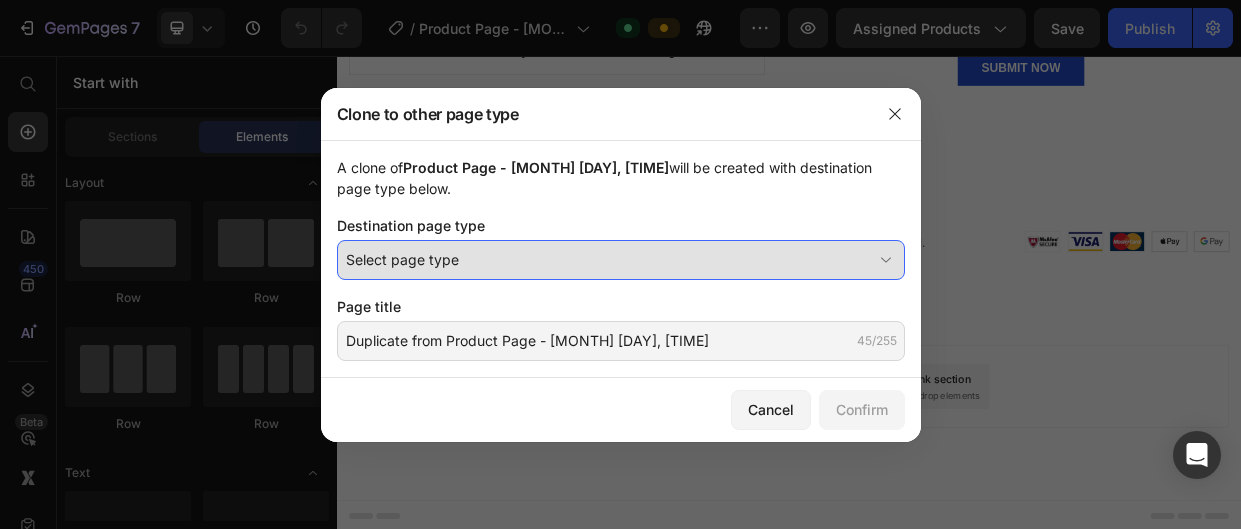 click on "Select page type" at bounding box center [609, 259] 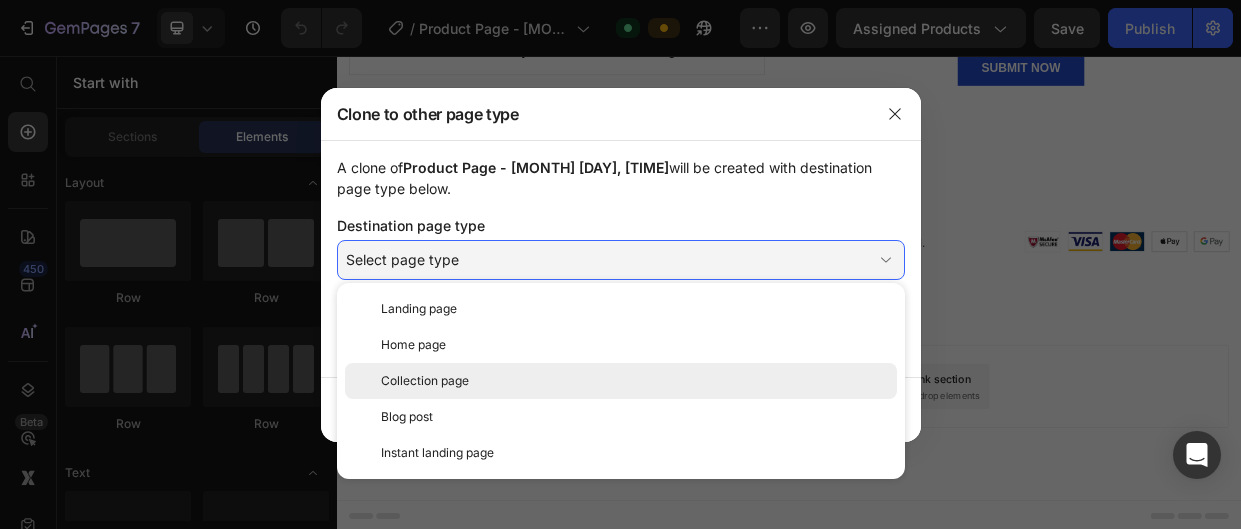 click on "Collection page" at bounding box center [425, 381] 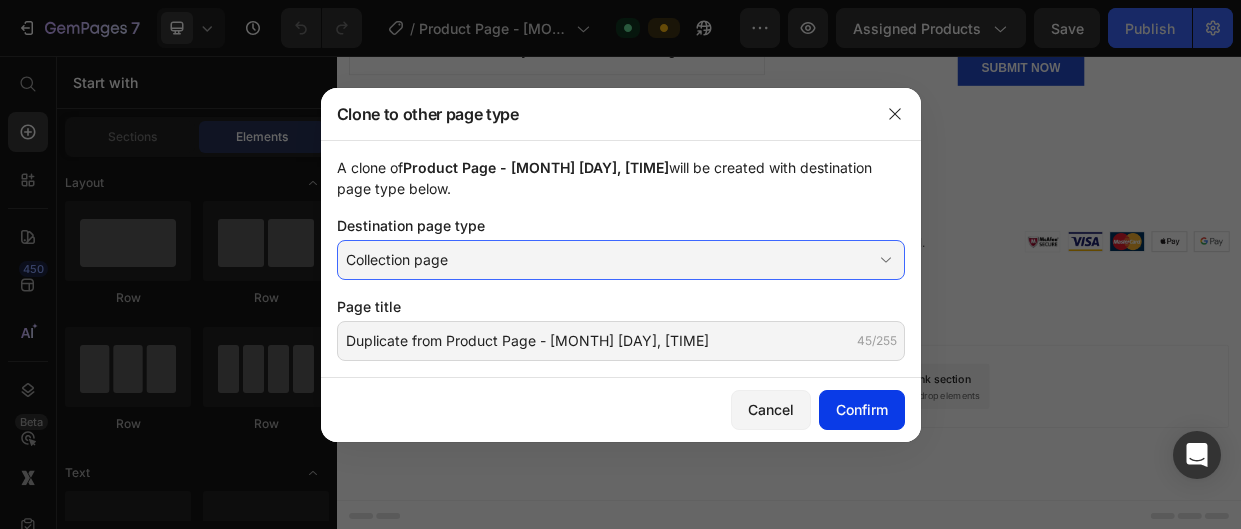 click on "Confirm" at bounding box center (862, 409) 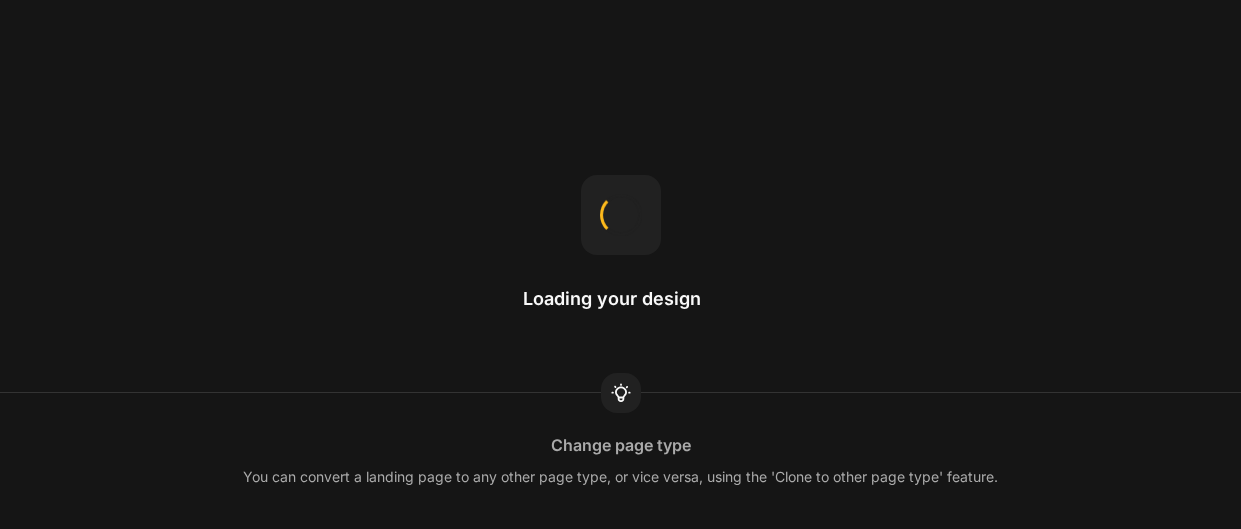 scroll, scrollTop: 0, scrollLeft: 0, axis: both 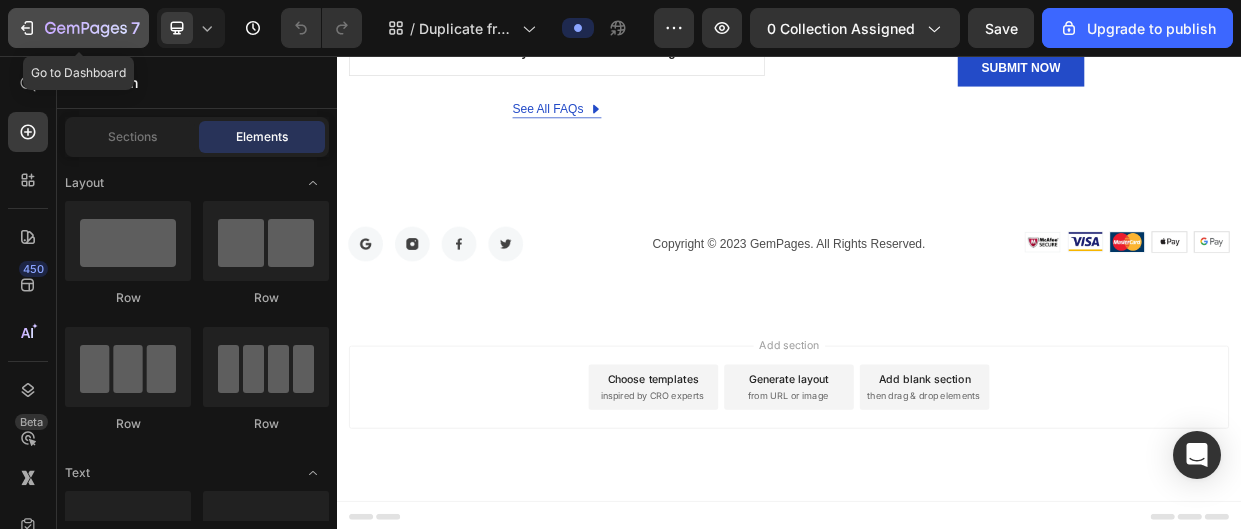 click on "7" at bounding box center (78, 28) 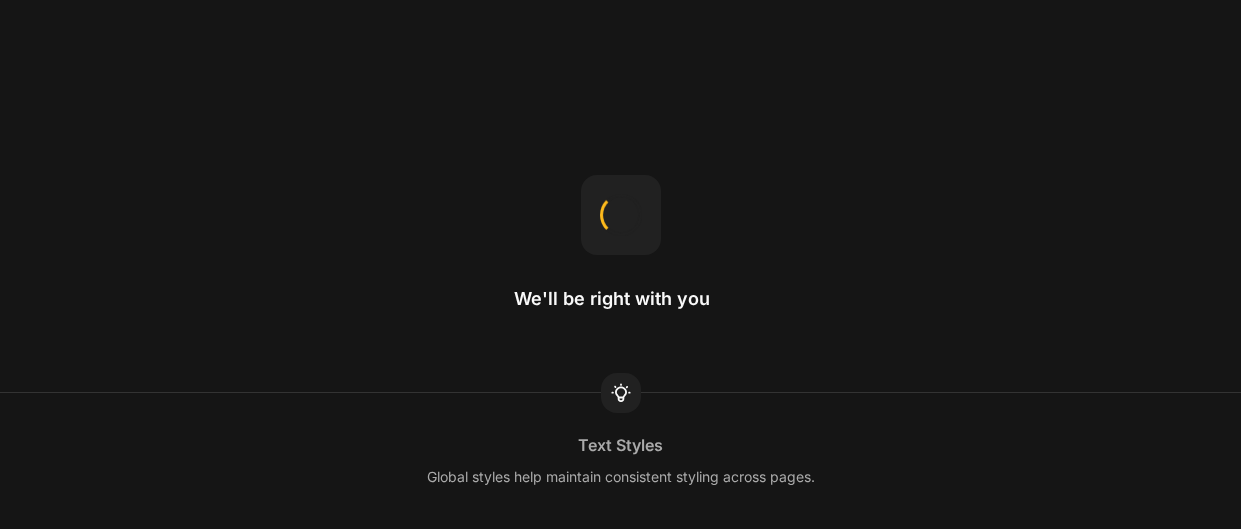 scroll, scrollTop: 0, scrollLeft: 0, axis: both 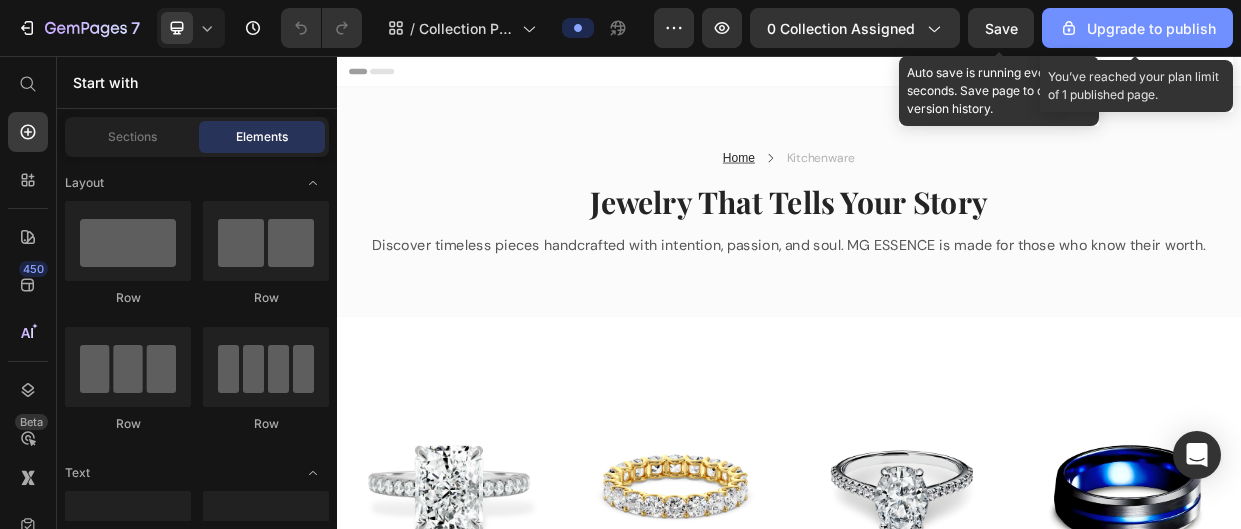 click on "Upgrade to publish" at bounding box center [1137, 28] 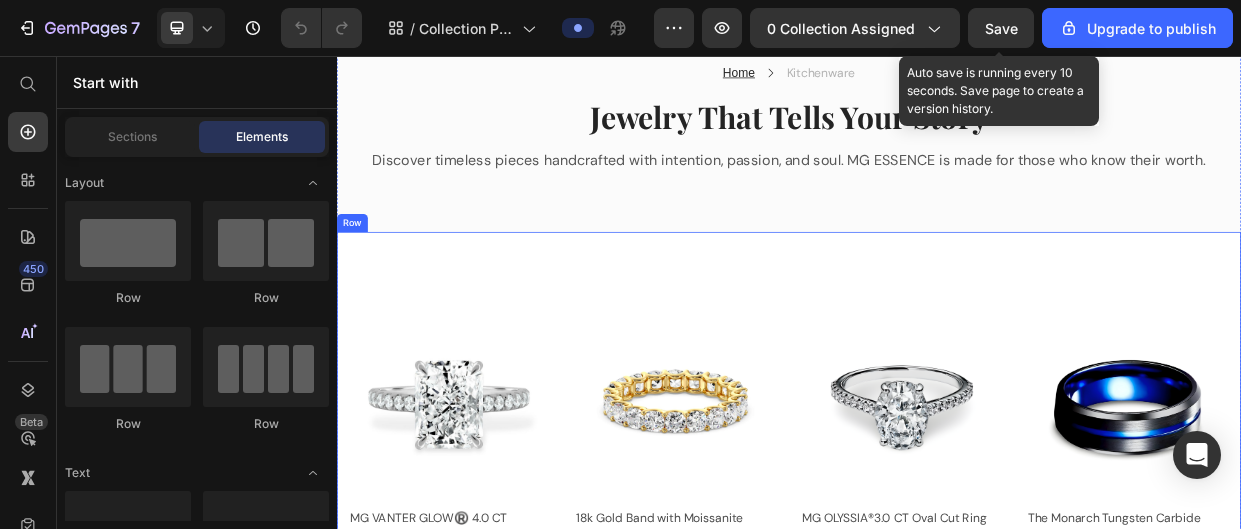 scroll, scrollTop: 216, scrollLeft: 0, axis: vertical 